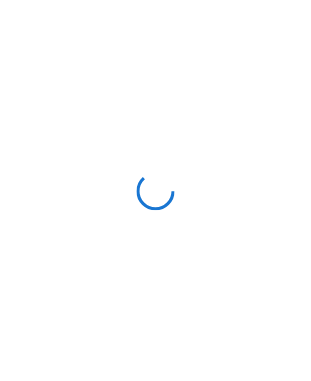 scroll, scrollTop: 0, scrollLeft: 0, axis: both 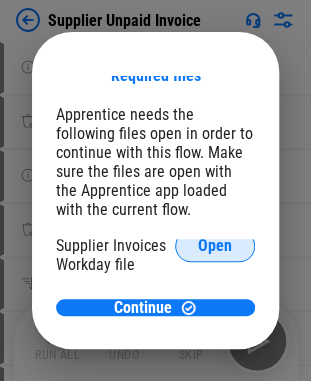 click on "Open" at bounding box center [215, 246] 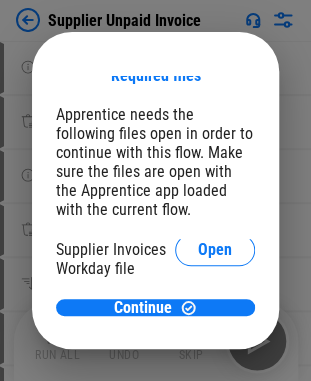 scroll, scrollTop: 0, scrollLeft: 0, axis: both 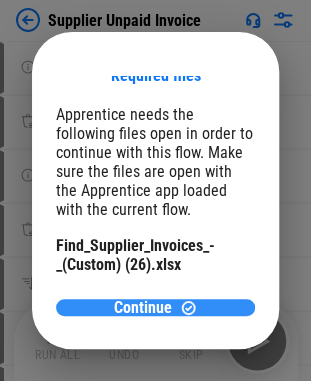 click at bounding box center [188, 307] 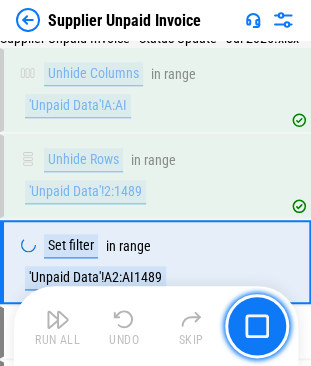 scroll, scrollTop: 3899, scrollLeft: 0, axis: vertical 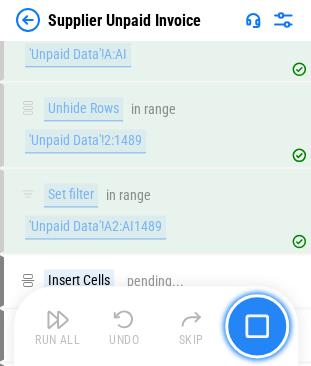 click at bounding box center [257, 326] 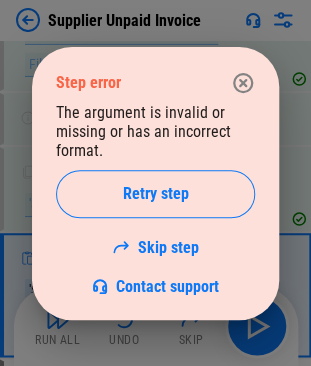 scroll, scrollTop: 7360, scrollLeft: 0, axis: vertical 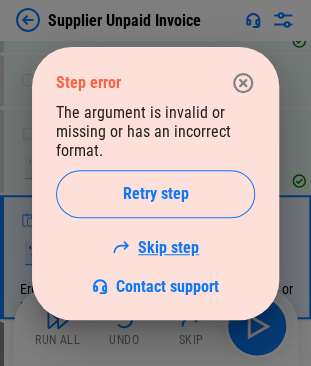 click on "Skip step" at bounding box center (155, 247) 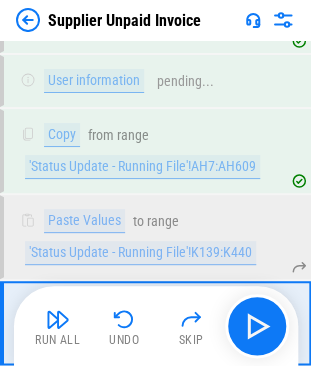 scroll, scrollTop: 7446, scrollLeft: 0, axis: vertical 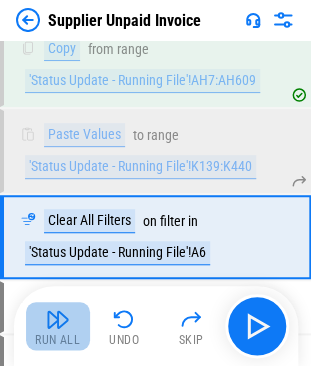 click on "Run All" at bounding box center (58, 326) 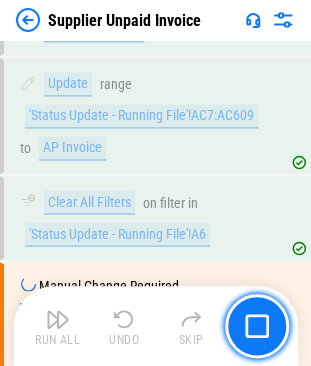scroll, scrollTop: 13392, scrollLeft: 0, axis: vertical 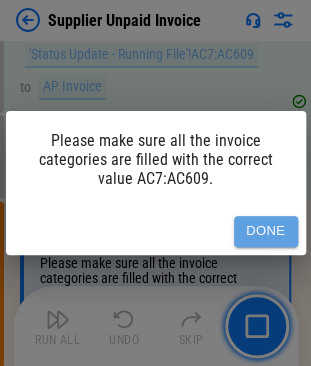 click on "Done" at bounding box center [266, 231] 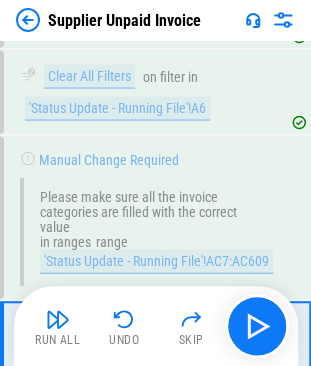scroll, scrollTop: 13516, scrollLeft: 0, axis: vertical 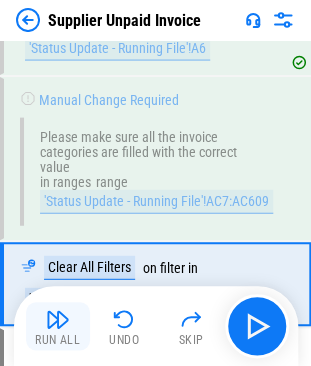 click on "Run All" at bounding box center [57, 340] 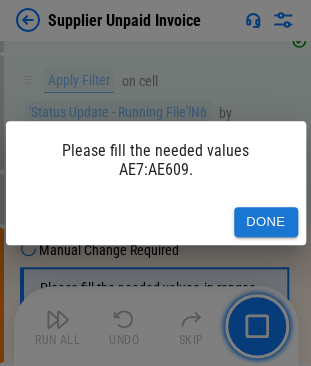 scroll, scrollTop: 13915, scrollLeft: 0, axis: vertical 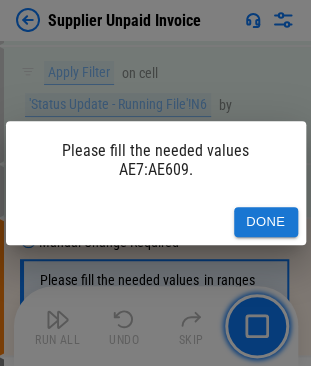 click on "Done" at bounding box center (266, 222) 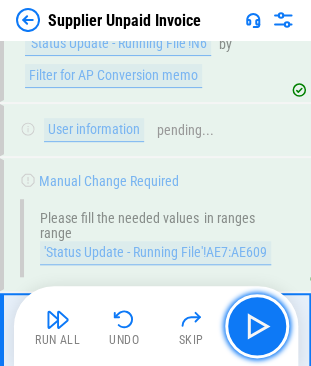 scroll, scrollTop: 14024, scrollLeft: 0, axis: vertical 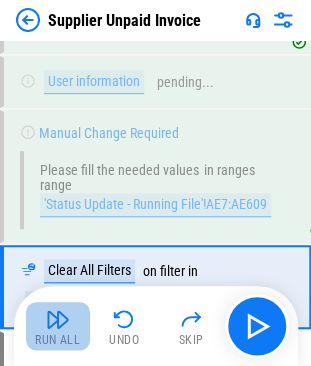 click on "Run All" at bounding box center (57, 340) 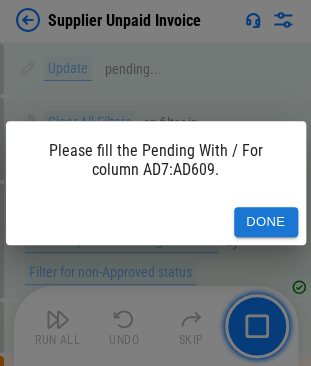 scroll, scrollTop: 16814, scrollLeft: 0, axis: vertical 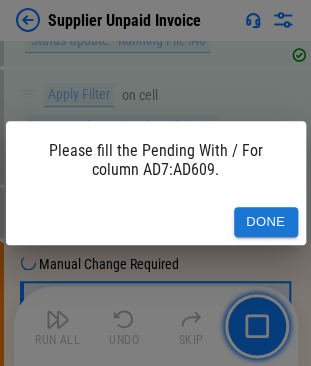 click on "Done" at bounding box center (266, 222) 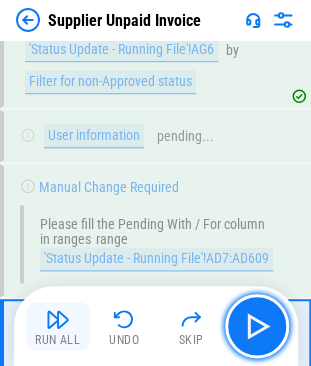 scroll, scrollTop: 16923, scrollLeft: 0, axis: vertical 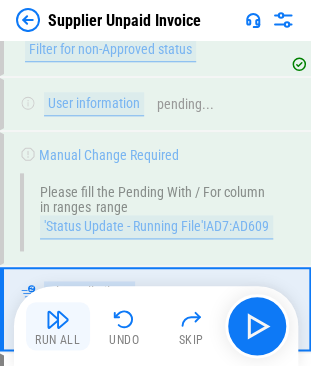 click at bounding box center [58, 319] 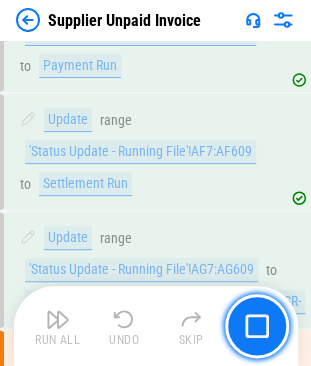 scroll, scrollTop: 22356, scrollLeft: 0, axis: vertical 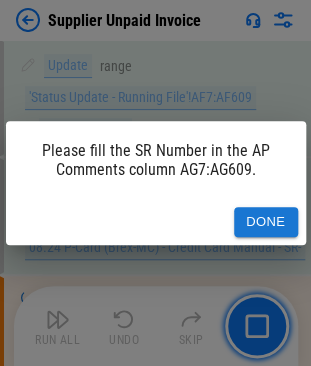 click on "Done" at bounding box center [266, 222] 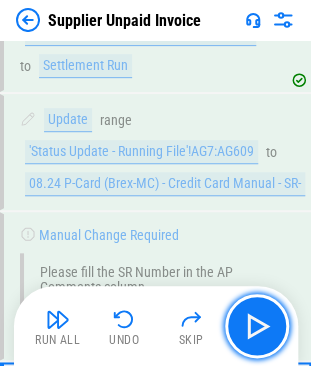 scroll, scrollTop: 22472, scrollLeft: 0, axis: vertical 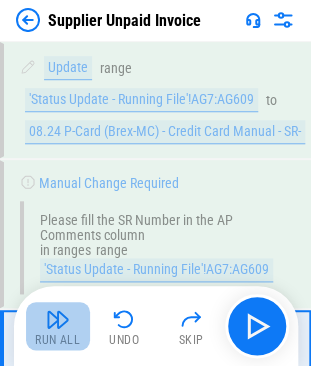 click at bounding box center (58, 319) 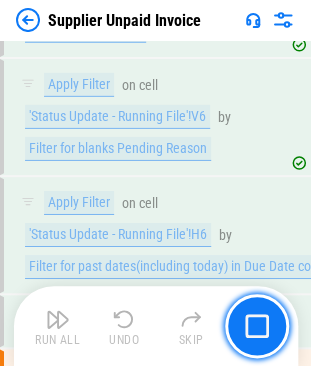 scroll, scrollTop: 30522, scrollLeft: 0, axis: vertical 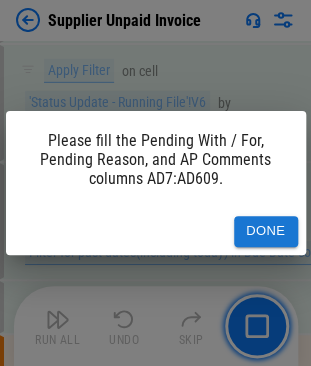 click on "Done" at bounding box center [266, 231] 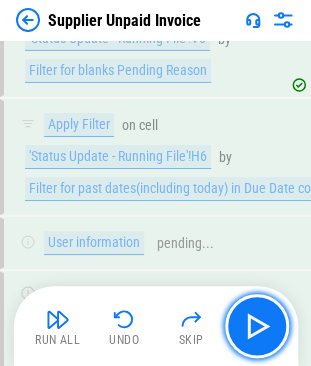 scroll, scrollTop: 30646, scrollLeft: 0, axis: vertical 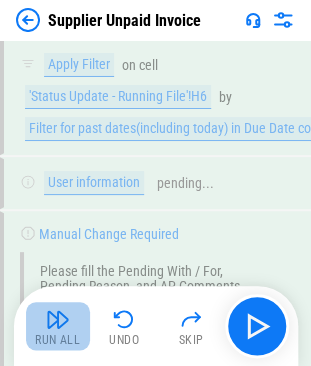 click on "Run All" at bounding box center [57, 340] 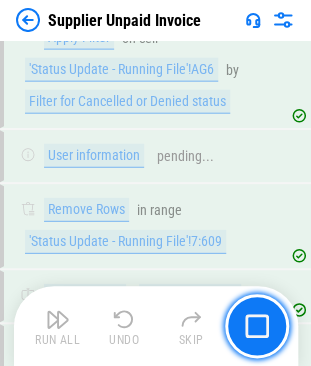 scroll, scrollTop: 32266, scrollLeft: 0, axis: vertical 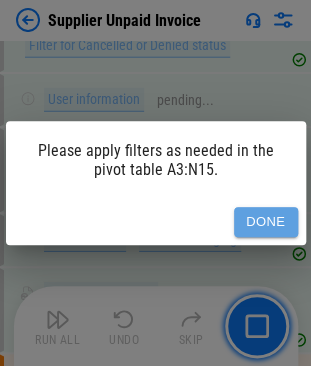 click on "Done" at bounding box center [266, 222] 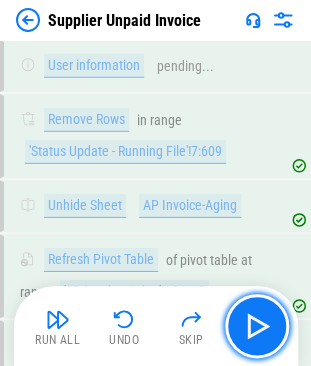 scroll, scrollTop: 32366, scrollLeft: 0, axis: vertical 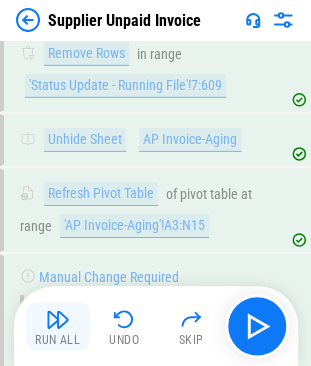 click at bounding box center [58, 319] 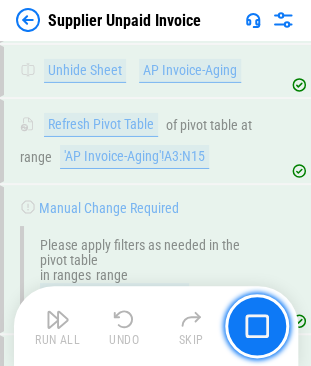 scroll, scrollTop: 32546, scrollLeft: 0, axis: vertical 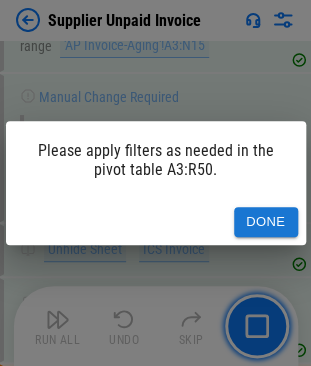 click on "Done" at bounding box center (266, 222) 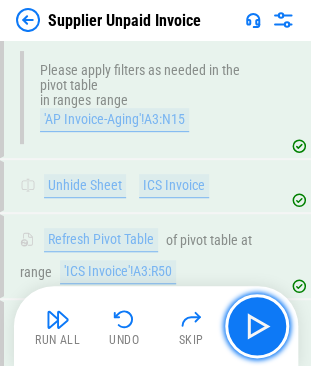 scroll, scrollTop: 32655, scrollLeft: 0, axis: vertical 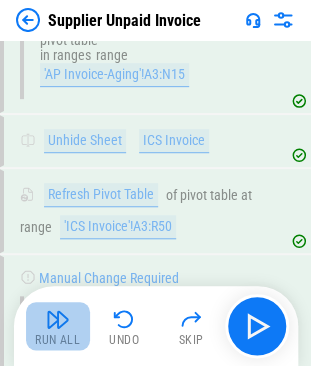 click on "Run All" at bounding box center [57, 340] 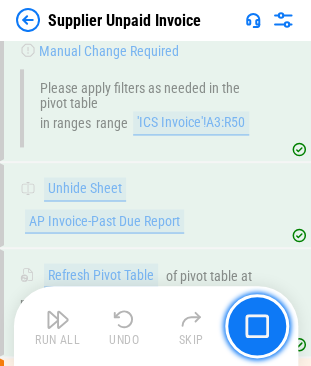scroll, scrollTop: 32882, scrollLeft: 0, axis: vertical 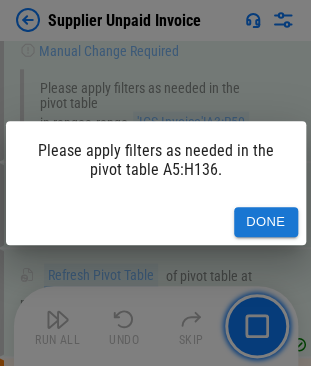 click on "Done" at bounding box center [266, 222] 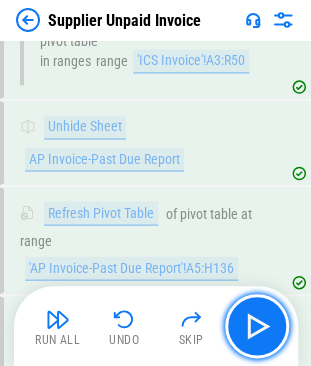 scroll, scrollTop: 32982, scrollLeft: 0, axis: vertical 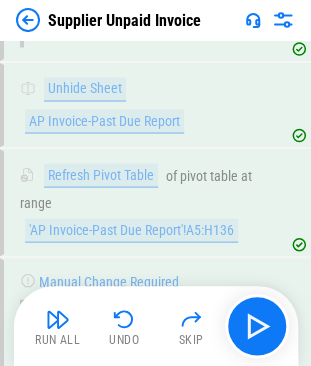 drag, startPoint x: 59, startPoint y: 333, endPoint x: 53, endPoint y: 345, distance: 13.416408 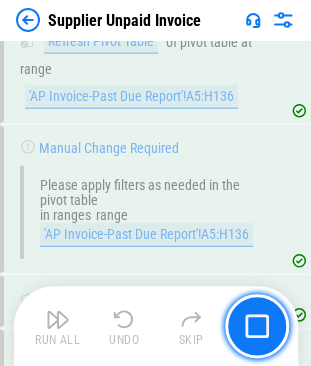 scroll, scrollTop: 33164, scrollLeft: 0, axis: vertical 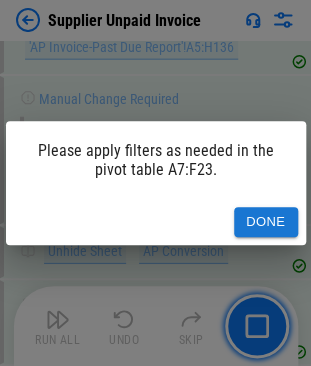 click on "Done" at bounding box center [266, 222] 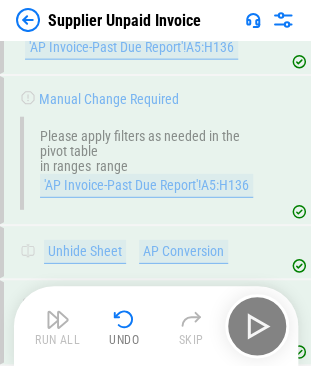 click on "Run All Undo Skip" at bounding box center (158, 326) 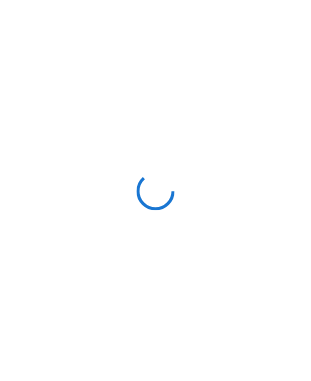 scroll, scrollTop: 0, scrollLeft: 0, axis: both 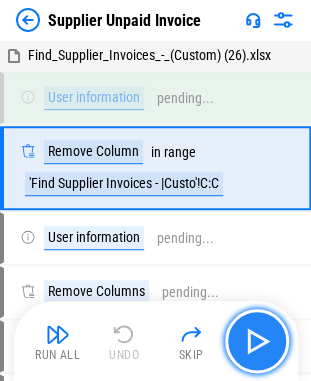 click at bounding box center (257, 341) 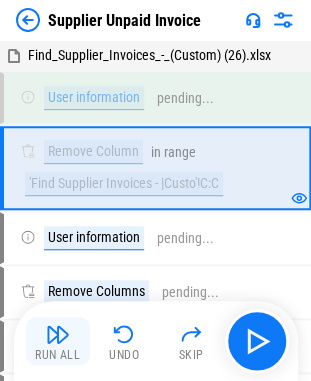 click at bounding box center [58, 334] 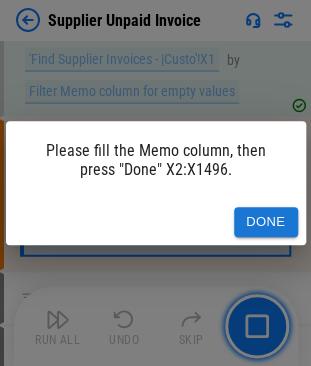 scroll, scrollTop: 1369, scrollLeft: 0, axis: vertical 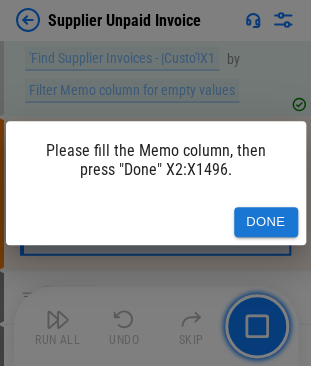 click on "Done" at bounding box center (266, 222) 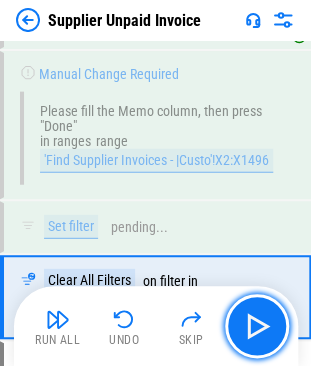 scroll, scrollTop: 1539, scrollLeft: 0, axis: vertical 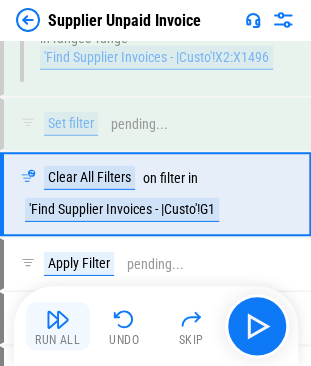 click at bounding box center [58, 319] 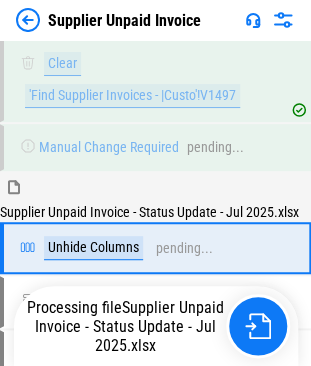 scroll, scrollTop: 3712, scrollLeft: 0, axis: vertical 